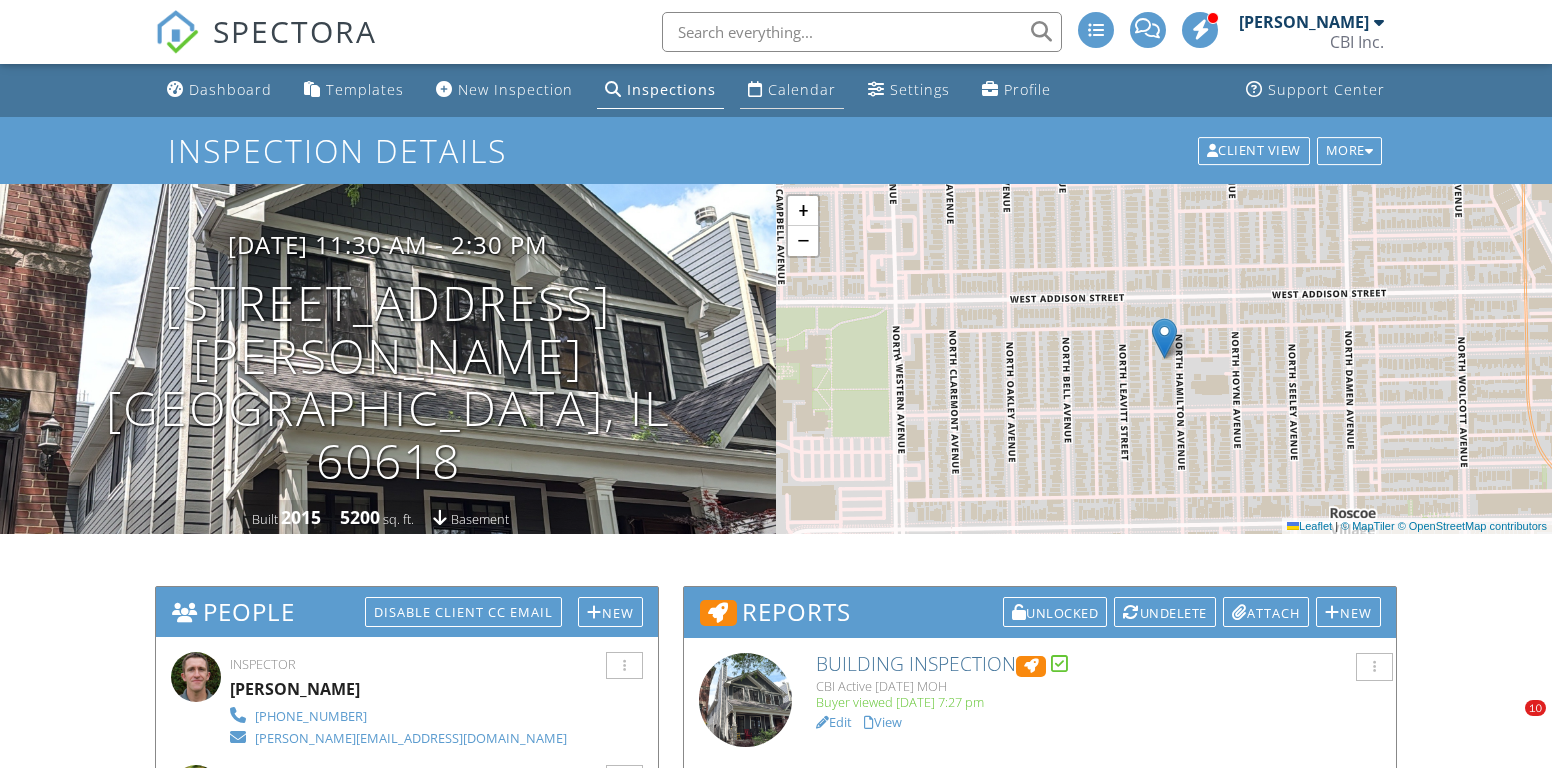 scroll, scrollTop: 0, scrollLeft: 0, axis: both 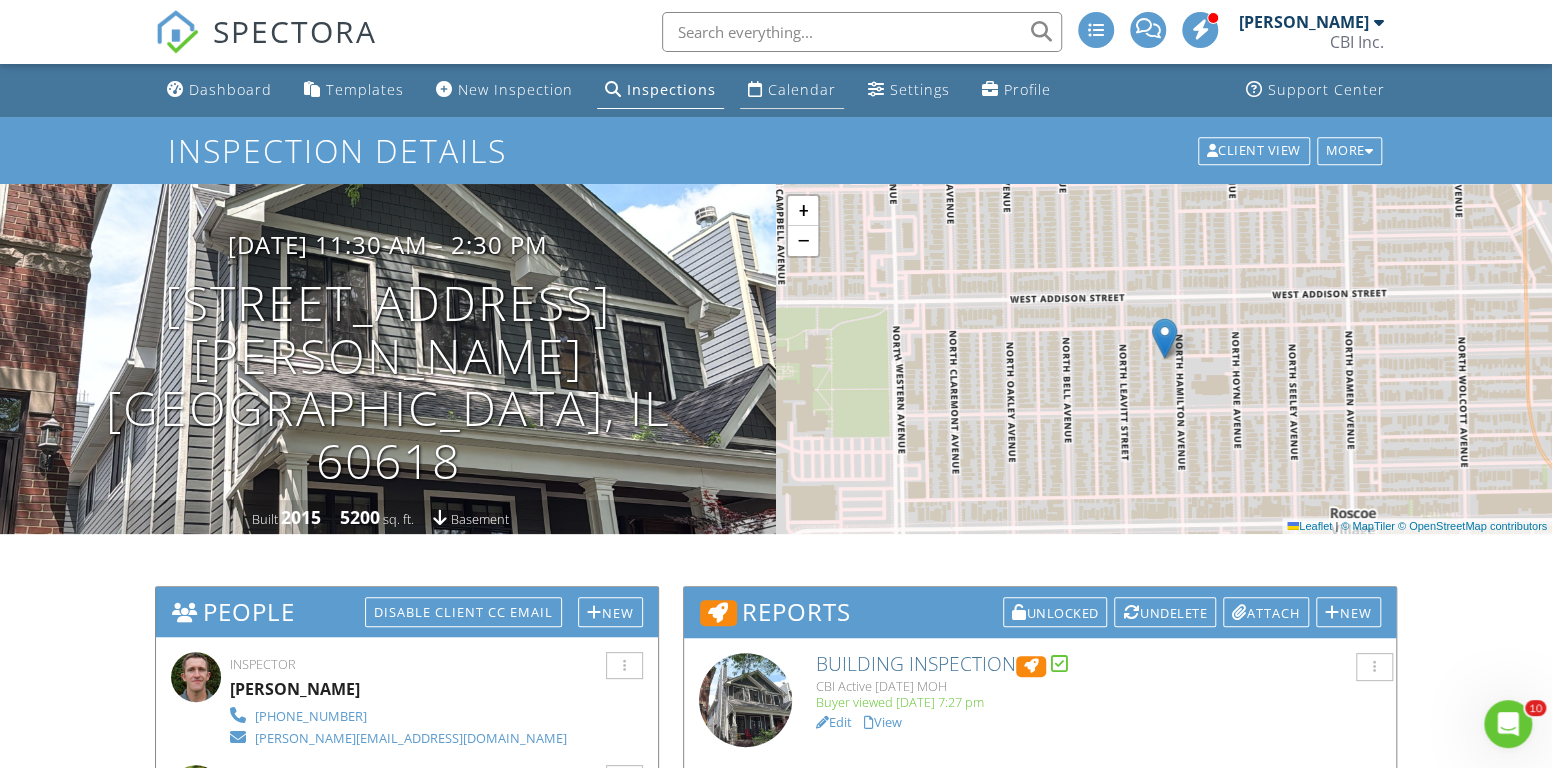 click on "Calendar" at bounding box center [802, 89] 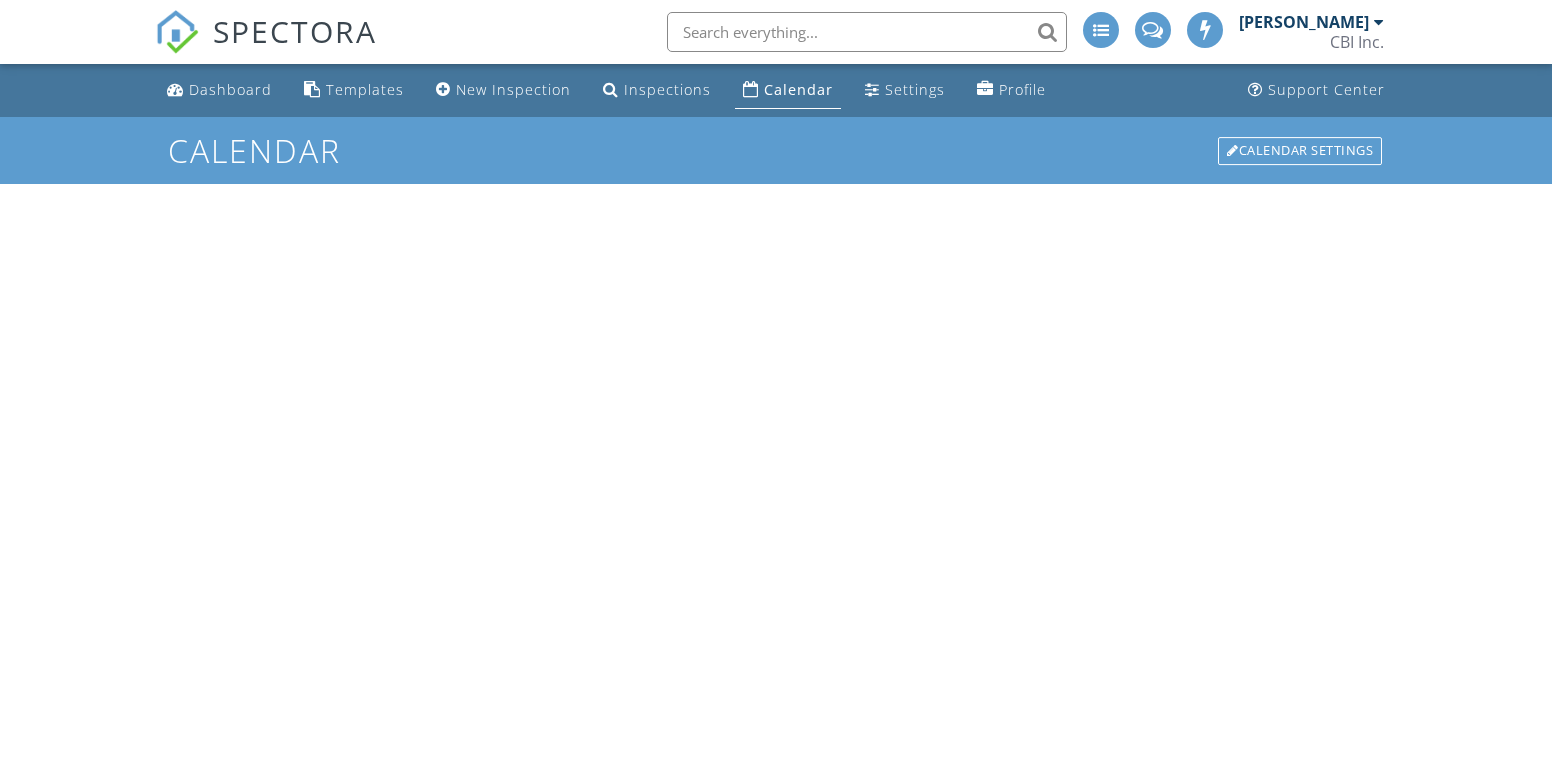 scroll, scrollTop: 0, scrollLeft: 0, axis: both 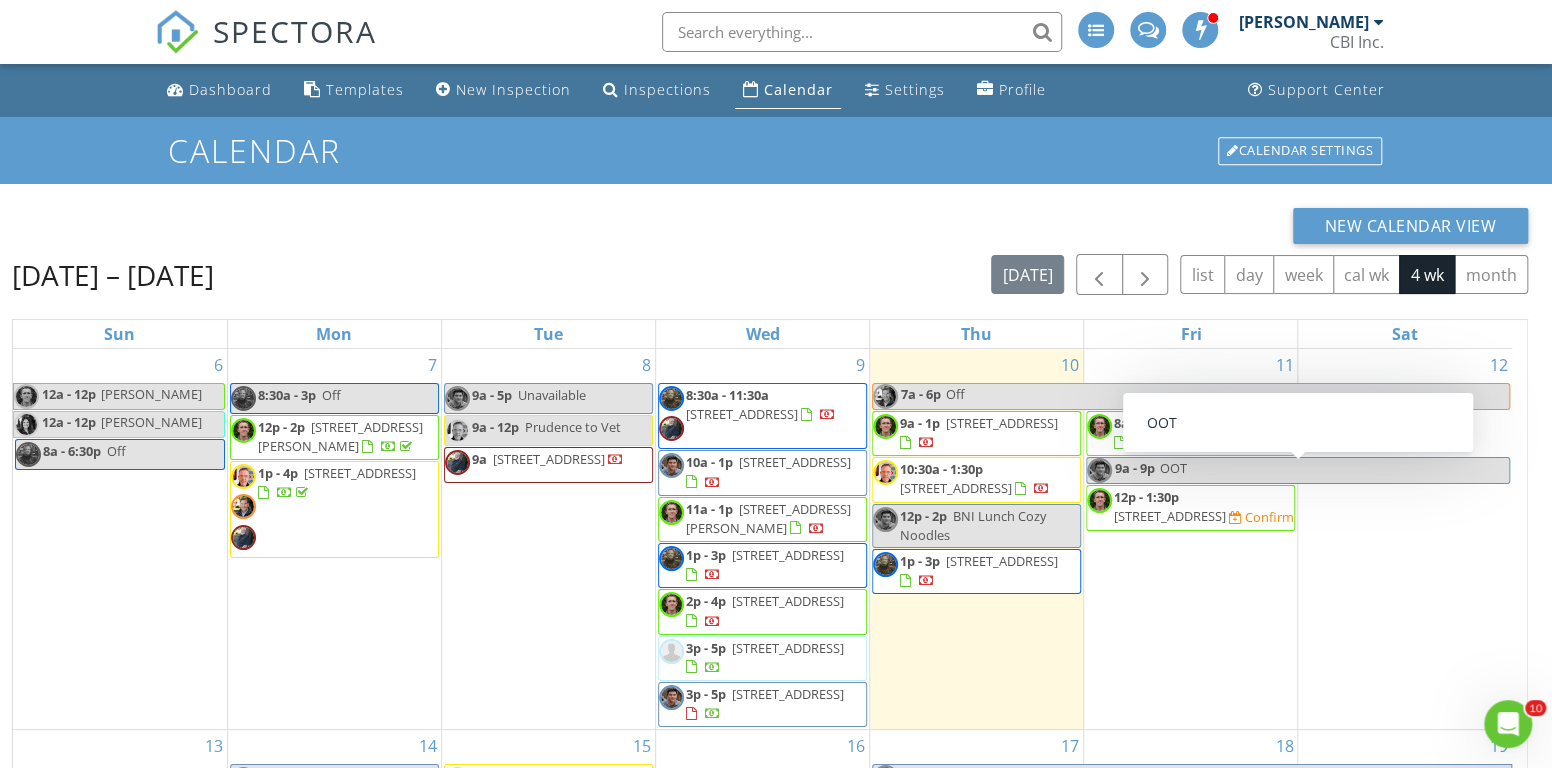 click on "9a - 1p
[STREET_ADDRESS]" at bounding box center [976, 433] 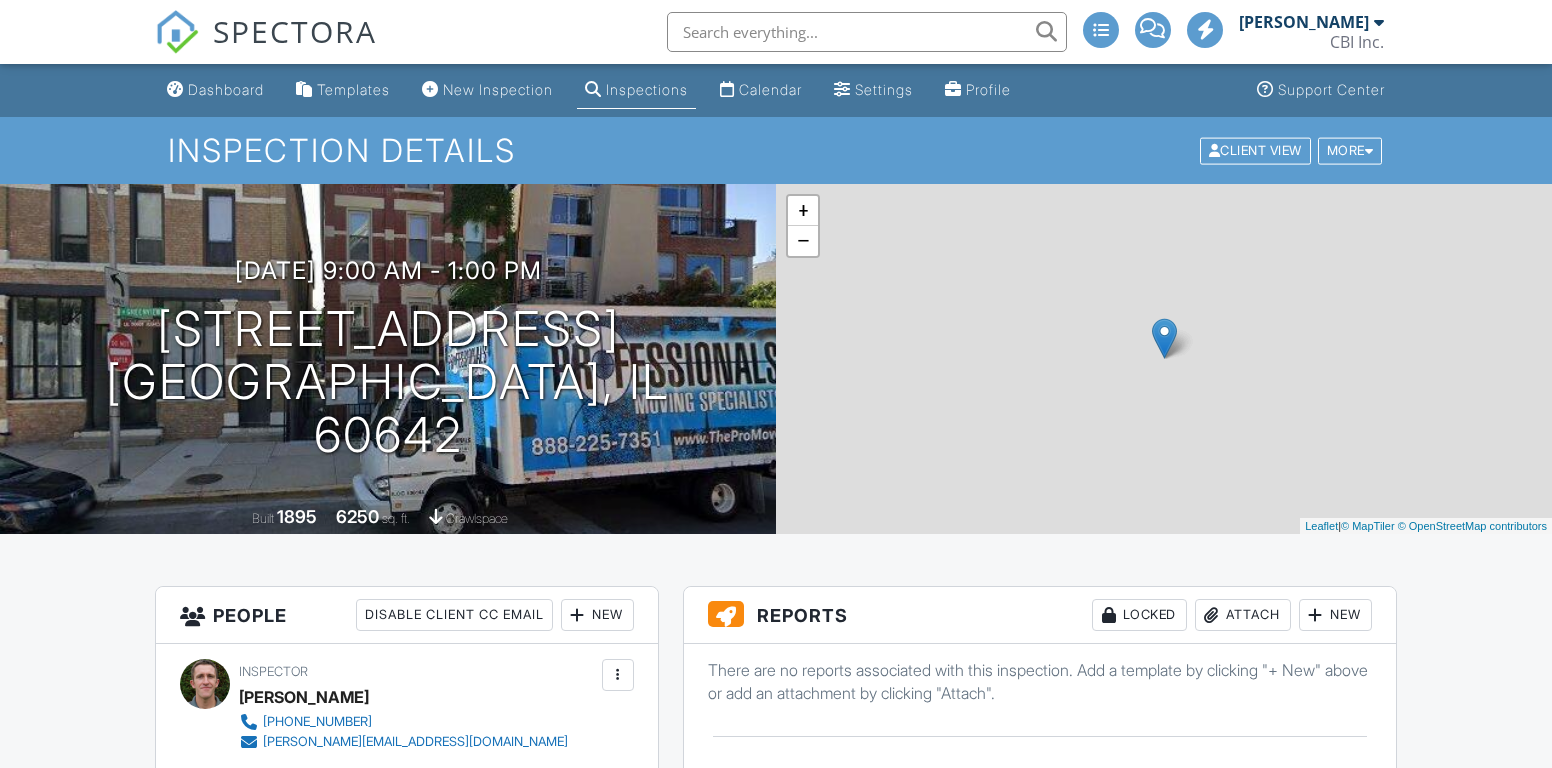 scroll, scrollTop: 0, scrollLeft: 0, axis: both 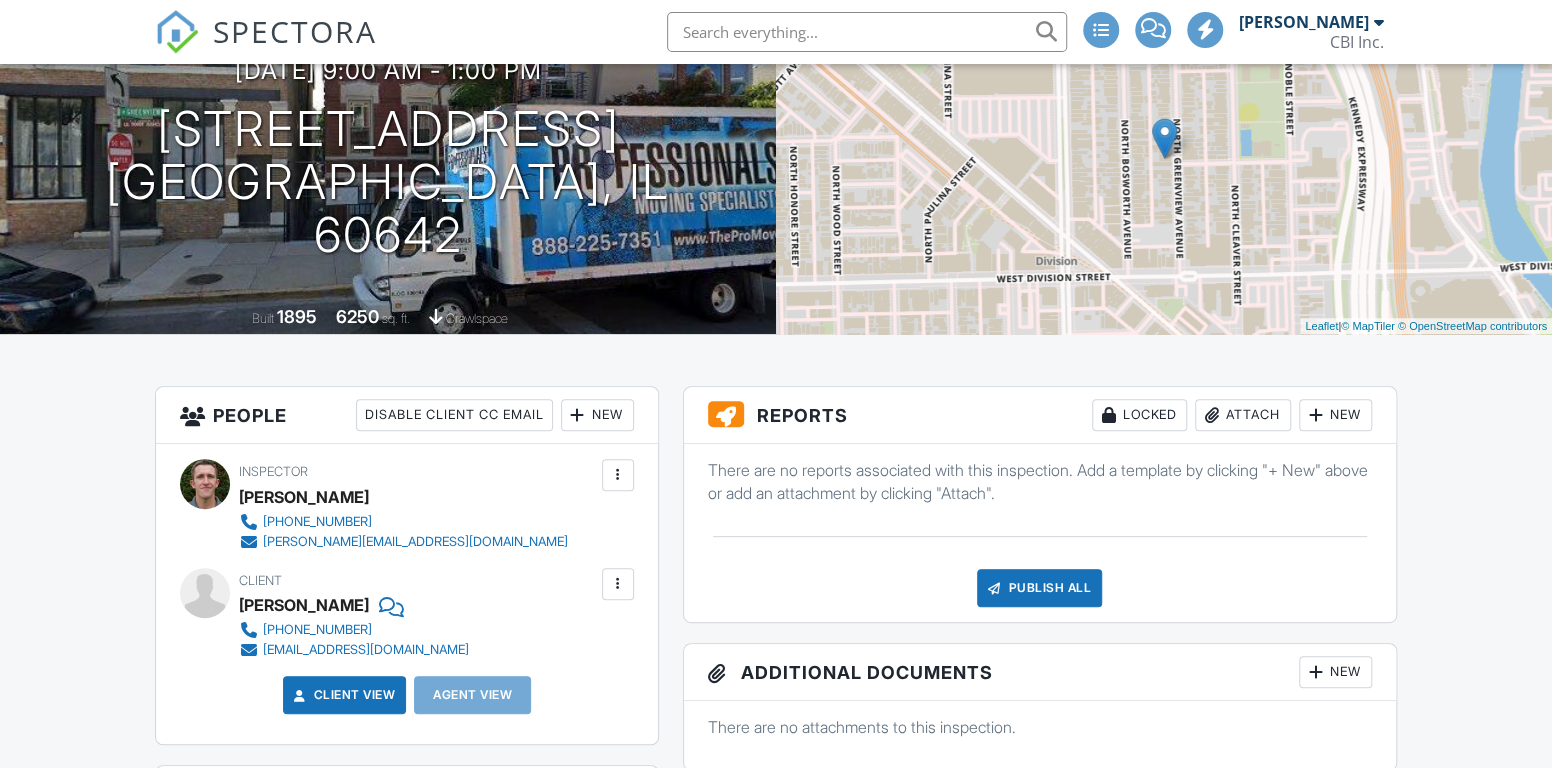 click on "New" at bounding box center [1335, 415] 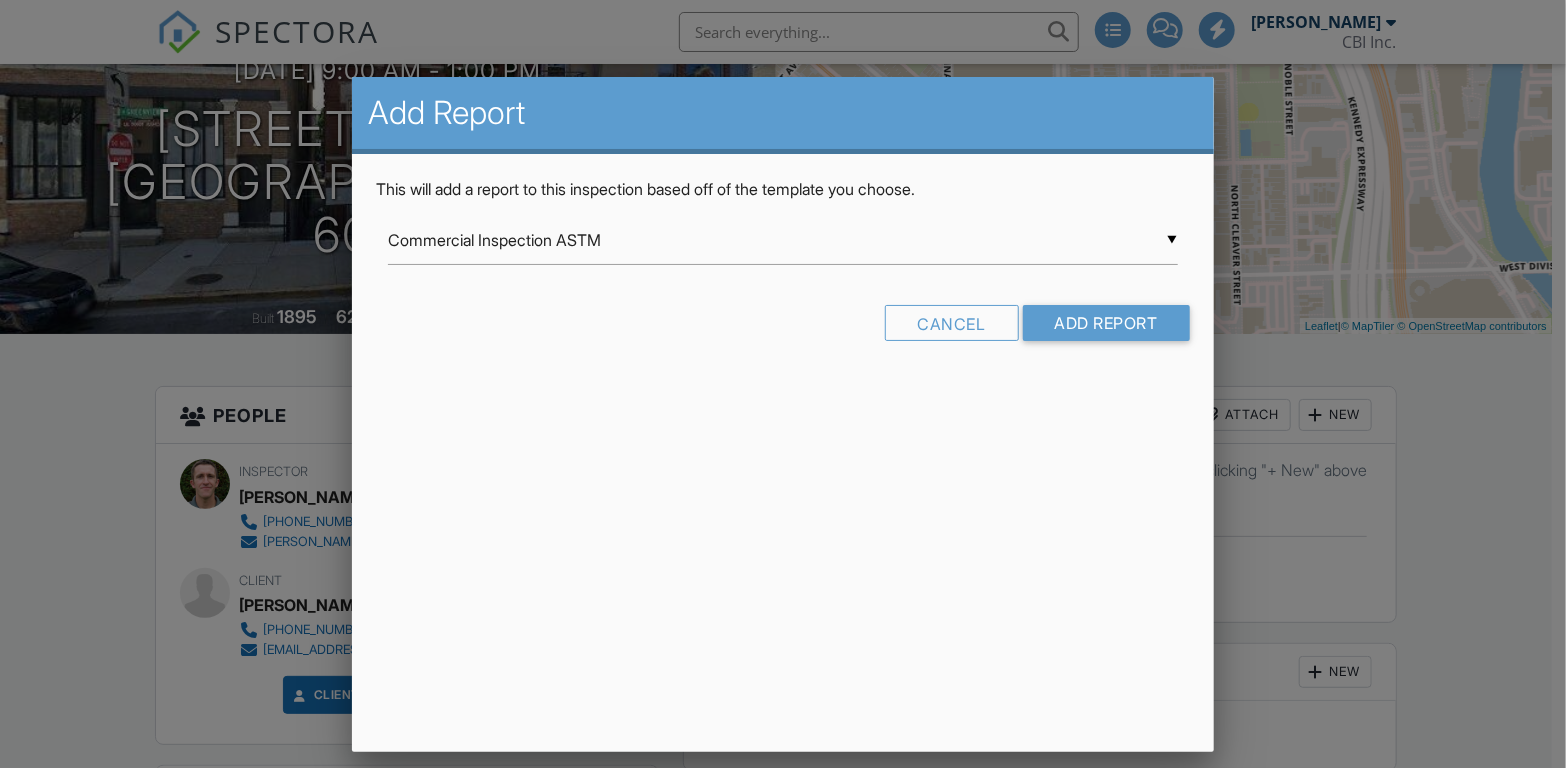 click on "▼ Commercial Inspection ASTM Commercial Inspection ASTM Commercial Inspection ASTM - Copy InterNACHI Residential  Andrew CBI Active 4-1-19 - Andrew ASTM Comm'l IN PROGRESS CBI Active 4-1-19 - Andrew CBI Active 4-1-19 - Bill   CBI Active 4-1-19 - Isac CBI Active 4-1-19  MOH residential CBI Active 4-1-19 RWN CBI Active 4-1-19 RWN - Condo CBI Active 4-1-19 RWN - New Construction CBI Active 4-22-19 RMU CBI Active 5-15-19 CMM CBI Active 5-29-19 MOH - New Con CBI Active 6-1-19 MOH CBI - Bill  Limited Scope  CBI HDS May 2024 CBI Multi-Unit CBI Primary 4 Pt July 2024 CBI Primary Feb 2024 CBI Primary Feb 2024 - Copy CBI Primary Feb 2024 - High-Rise CBI Primary Feb 2024 - JRS CBI RWN Oct 2024 Florida Citizens 4-Point Inspection Form Florida Citizens 4-Point Inspection Form Florida Citizens Roof Inspection Form Florida Uniform Mitigation Verification Inspection Form  Florida Uniform Mitigation Verification Inspection Form  Florida Wood Destroying Organisms Inspection Report HomeGauge Import 2021-09-28 Winfield 2022" at bounding box center (782, 240) 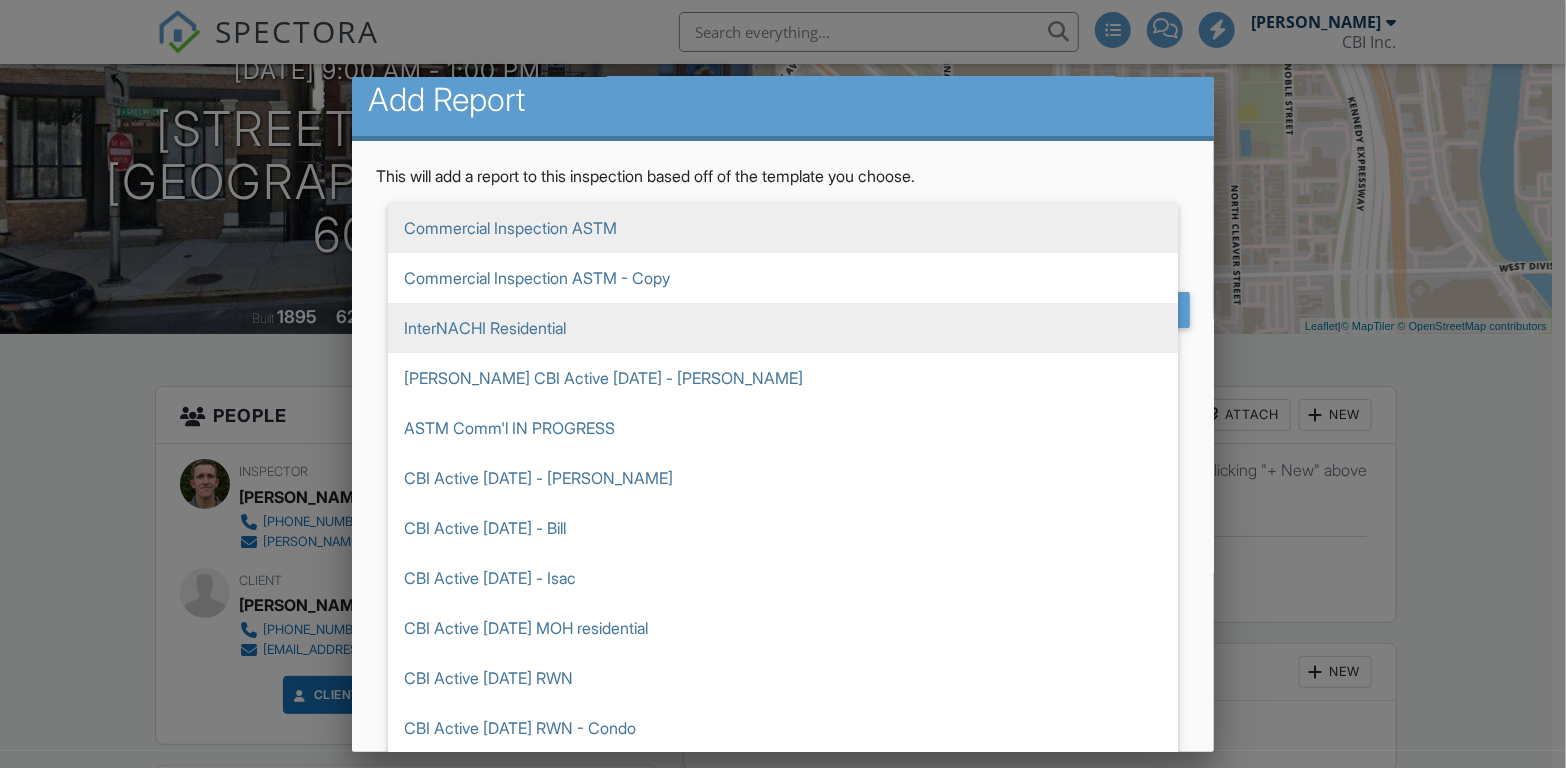 scroll, scrollTop: 15, scrollLeft: 0, axis: vertical 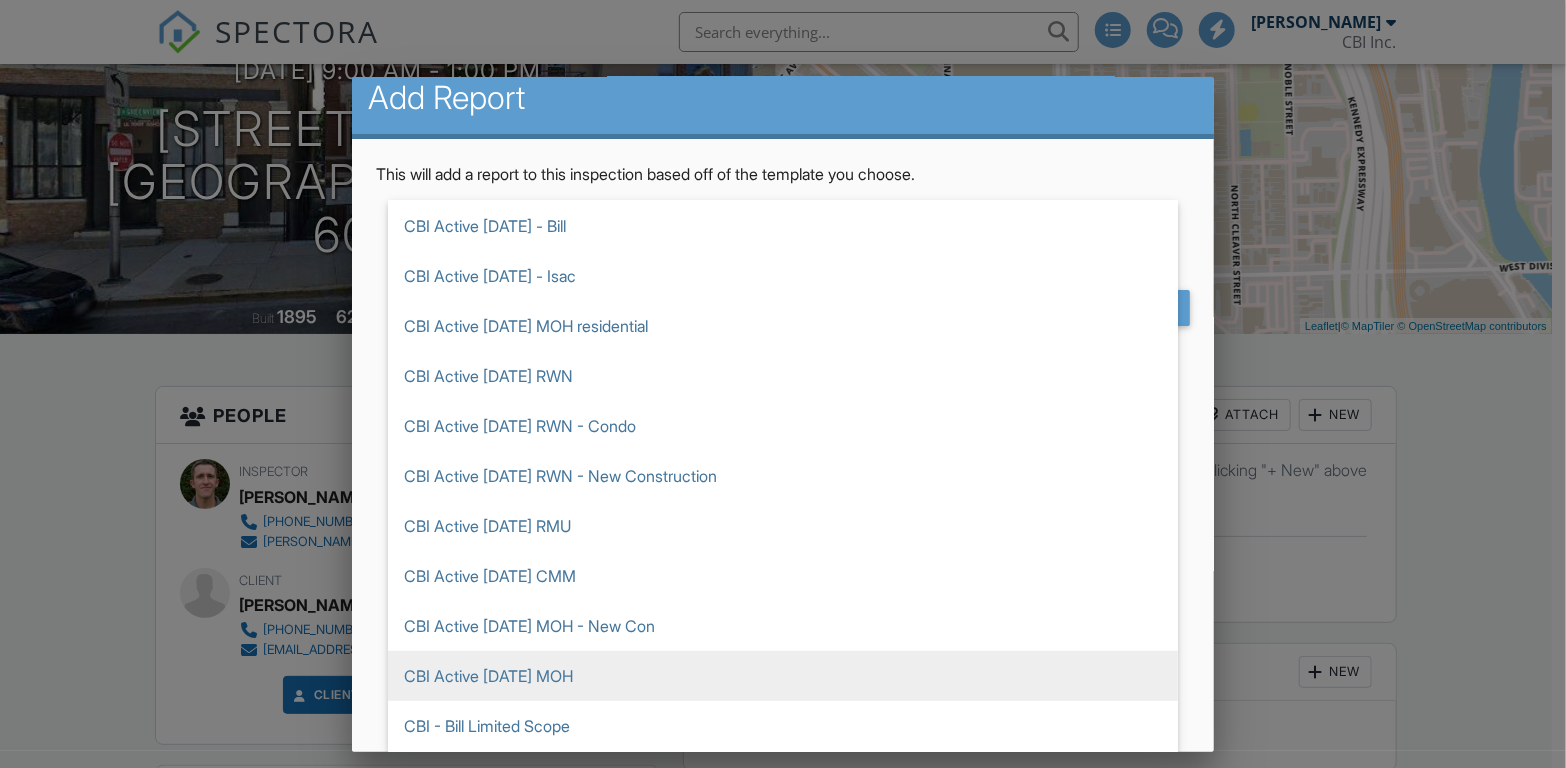 click on "CBI Active 6-1-19 MOH" at bounding box center [783, 676] 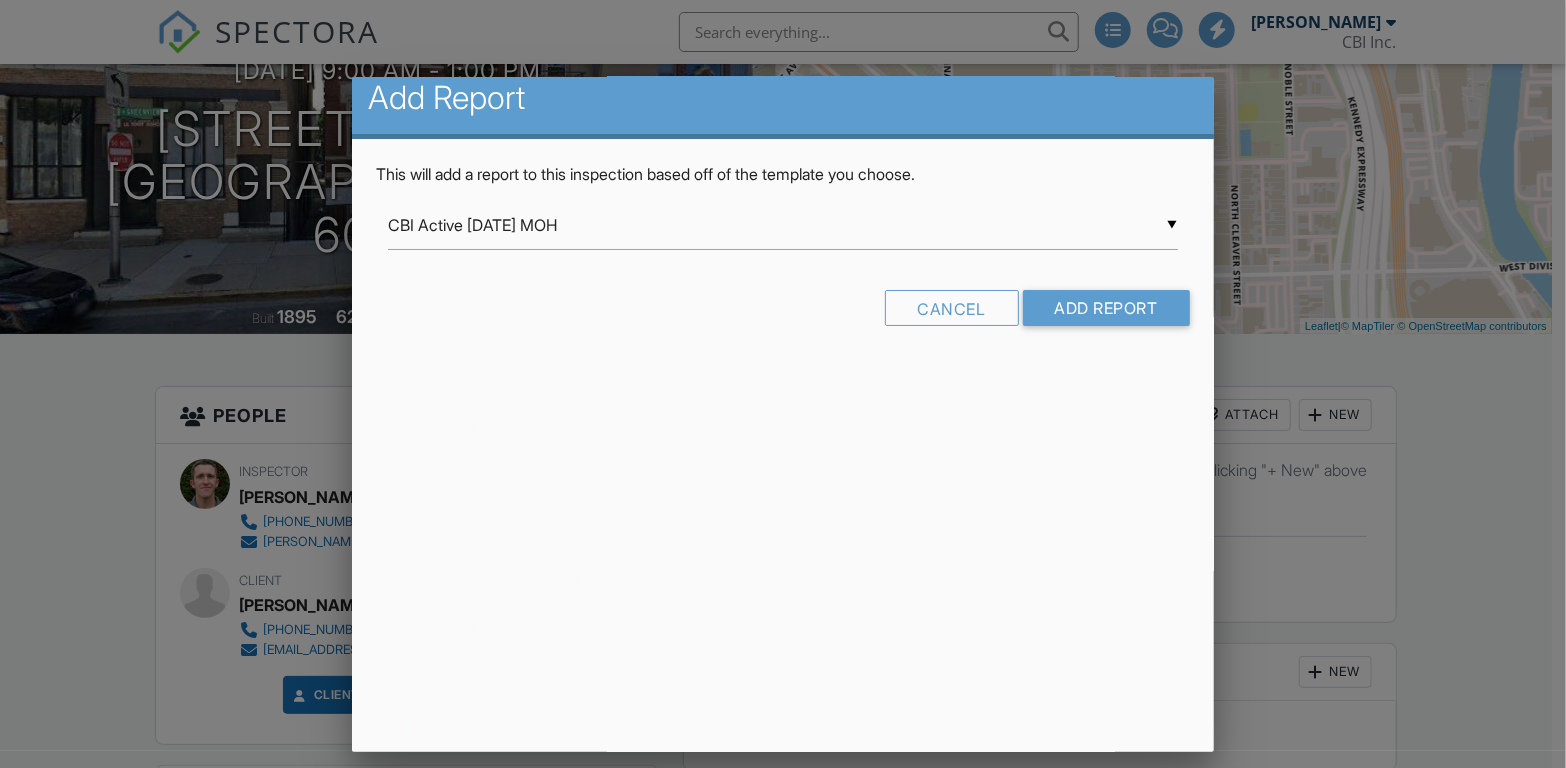 scroll, scrollTop: 0, scrollLeft: 0, axis: both 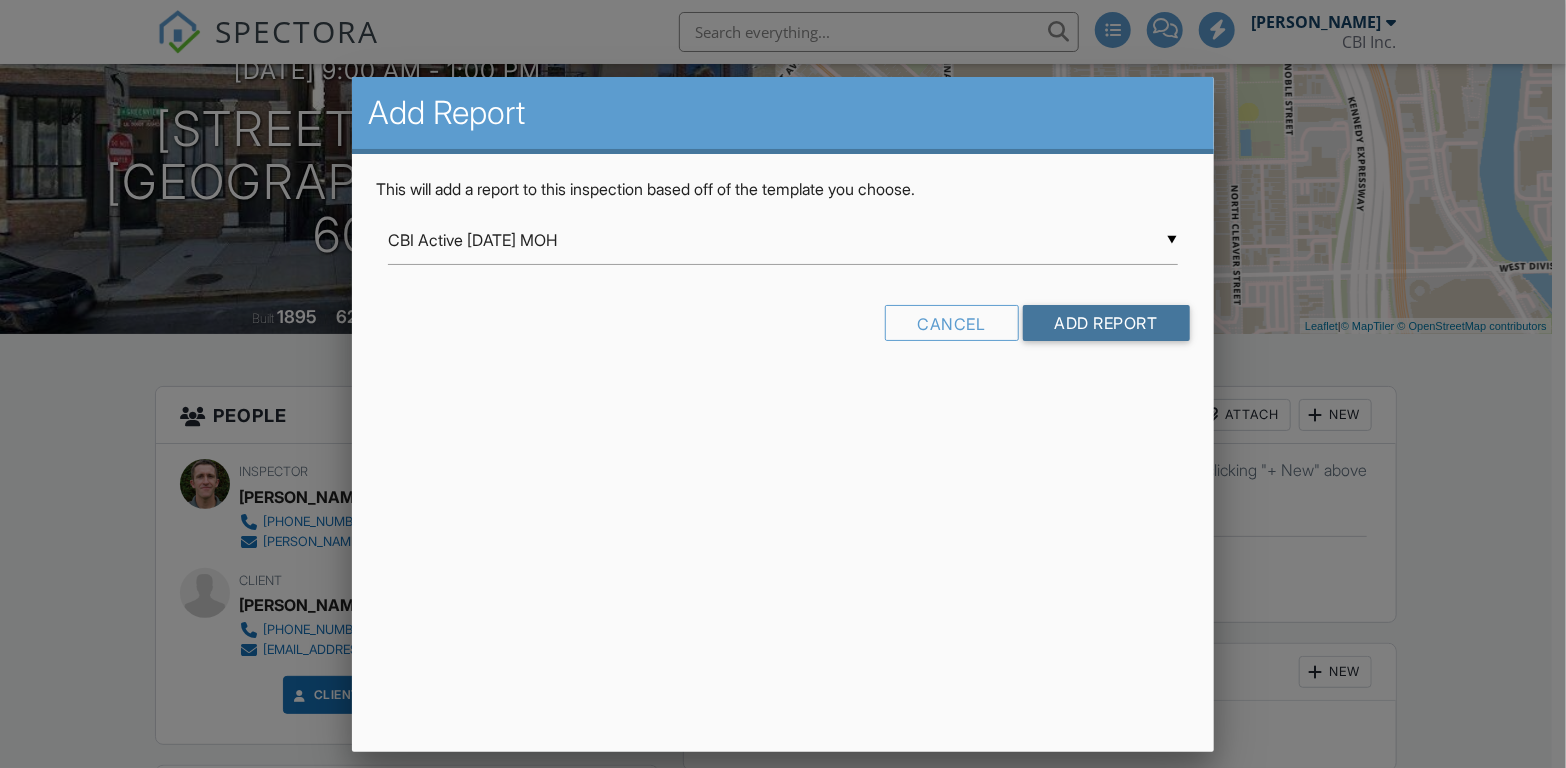 click on "Add Report" at bounding box center [1106, 323] 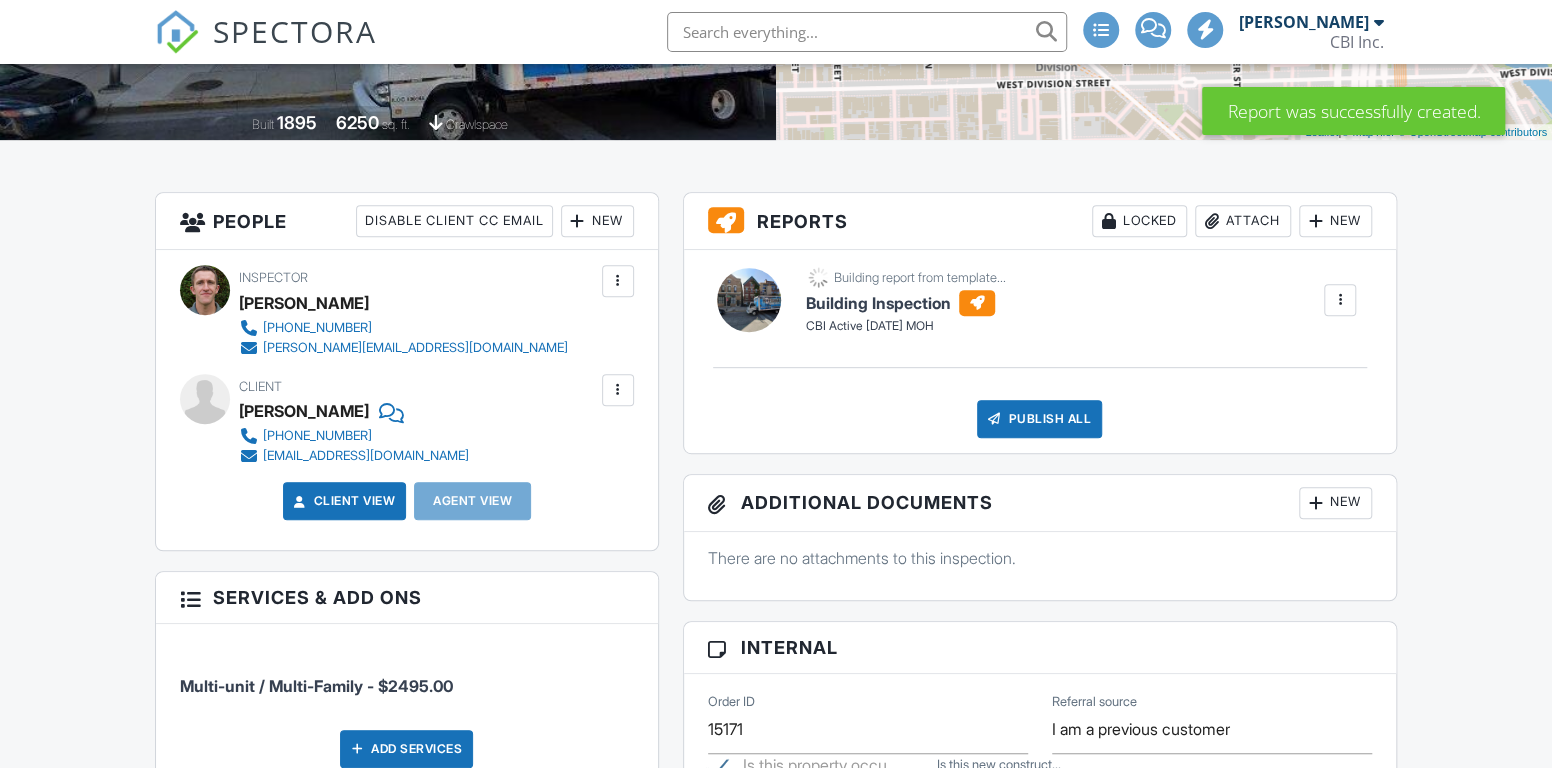 scroll, scrollTop: 0, scrollLeft: 0, axis: both 